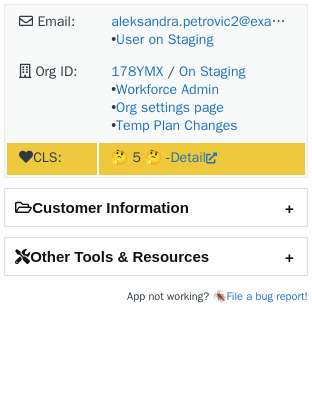 scroll, scrollTop: 0, scrollLeft: 0, axis: both 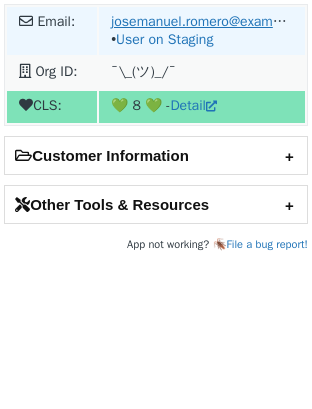 click on "josemanuel.romero@example.com" at bounding box center (216, 21) 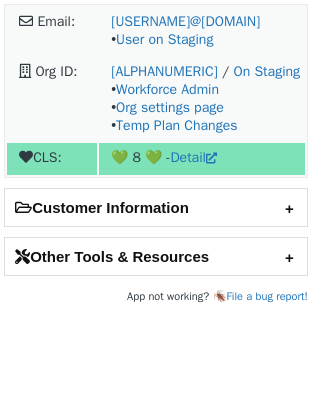scroll, scrollTop: 0, scrollLeft: 0, axis: both 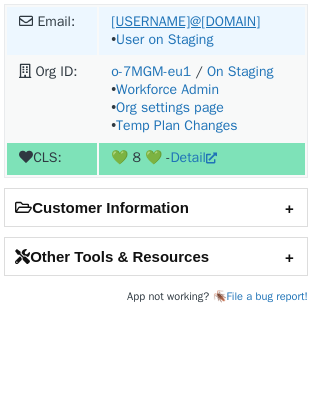 click on "josemanuel.romero@sportium.com" at bounding box center (185, 21) 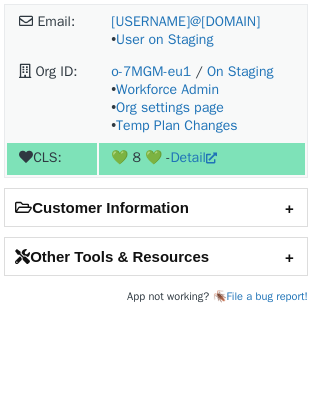scroll, scrollTop: 0, scrollLeft: 0, axis: both 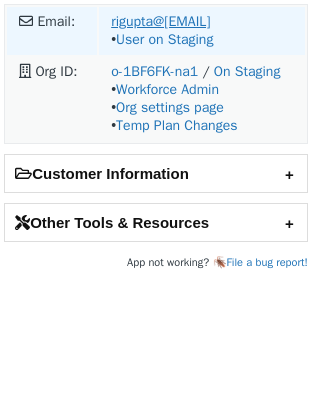 click on "rigupta@amazon.com" at bounding box center (160, 21) 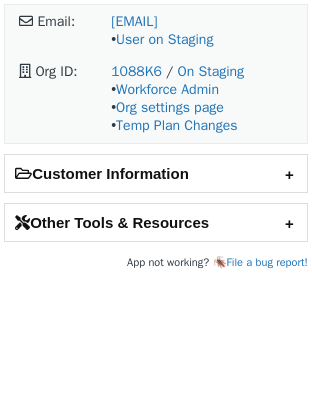 scroll, scrollTop: 0, scrollLeft: 0, axis: both 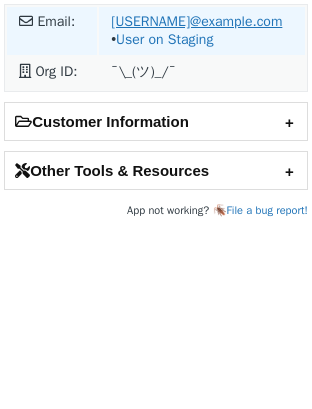 click on "[USERNAME]@example.com" at bounding box center (196, 21) 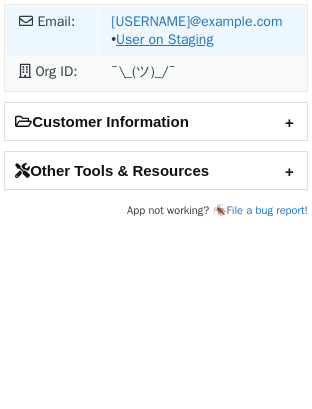 click on "User on Staging" at bounding box center (164, 39) 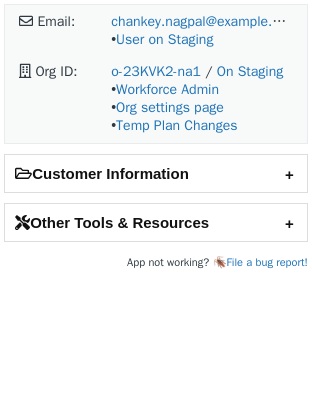 scroll, scrollTop: 0, scrollLeft: 0, axis: both 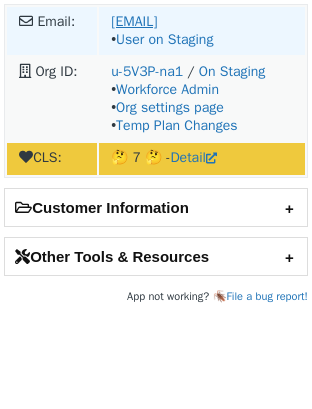 click on "[EMAIL]" at bounding box center [134, 21] 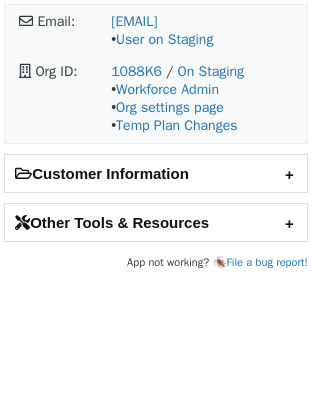 scroll, scrollTop: 0, scrollLeft: 0, axis: both 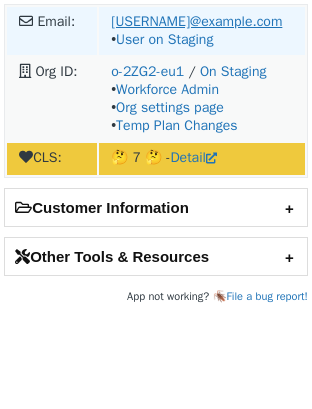 click on "[USERNAME]@example.com" at bounding box center [196, 21] 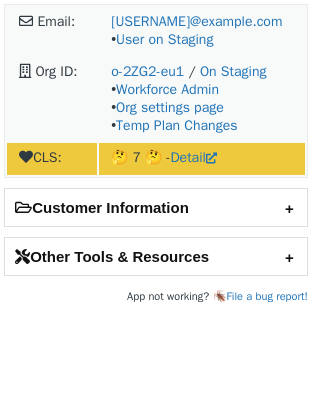 scroll, scrollTop: 0, scrollLeft: 0, axis: both 